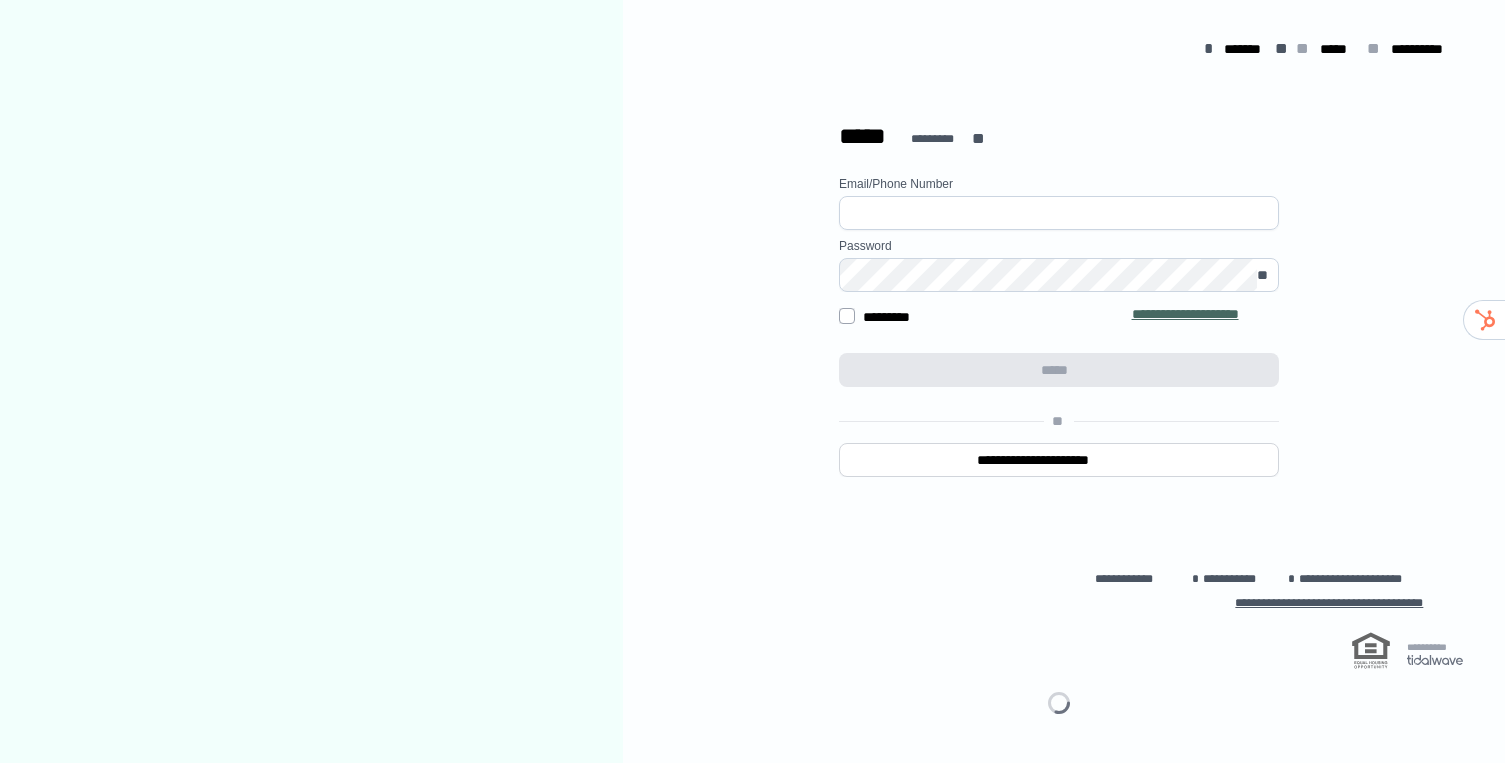 scroll, scrollTop: 0, scrollLeft: 0, axis: both 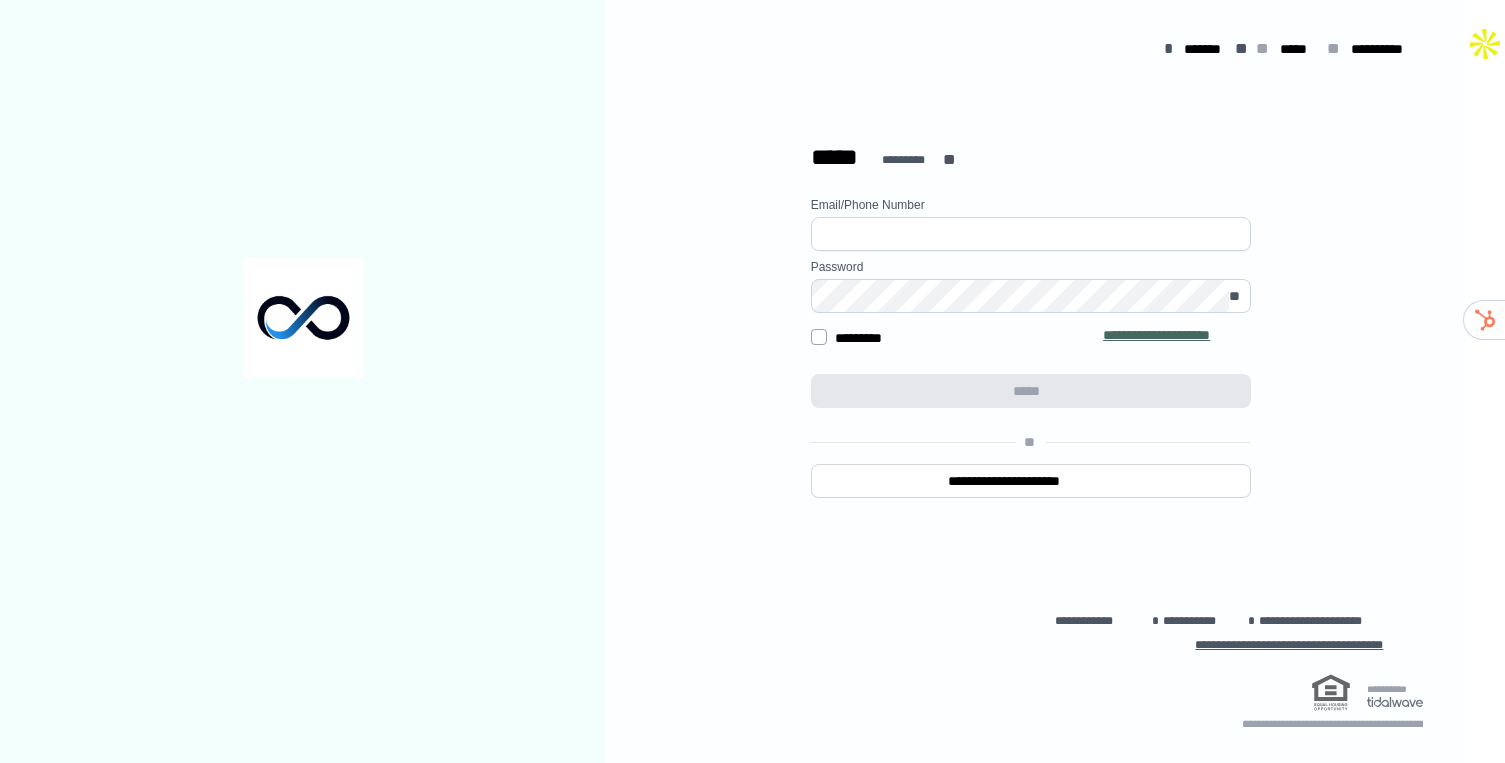 click at bounding box center (1031, 234) 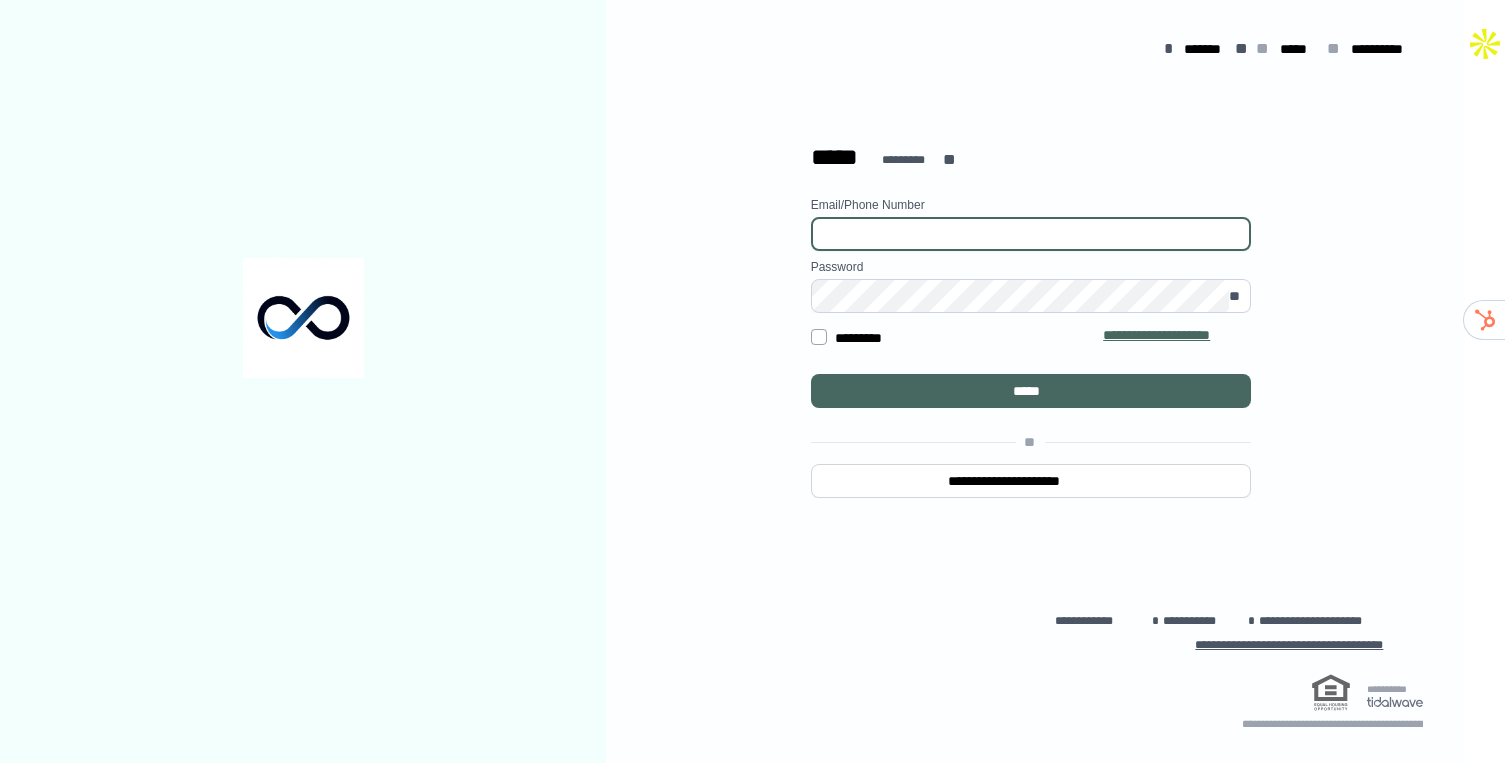 click at bounding box center (1505, 381) 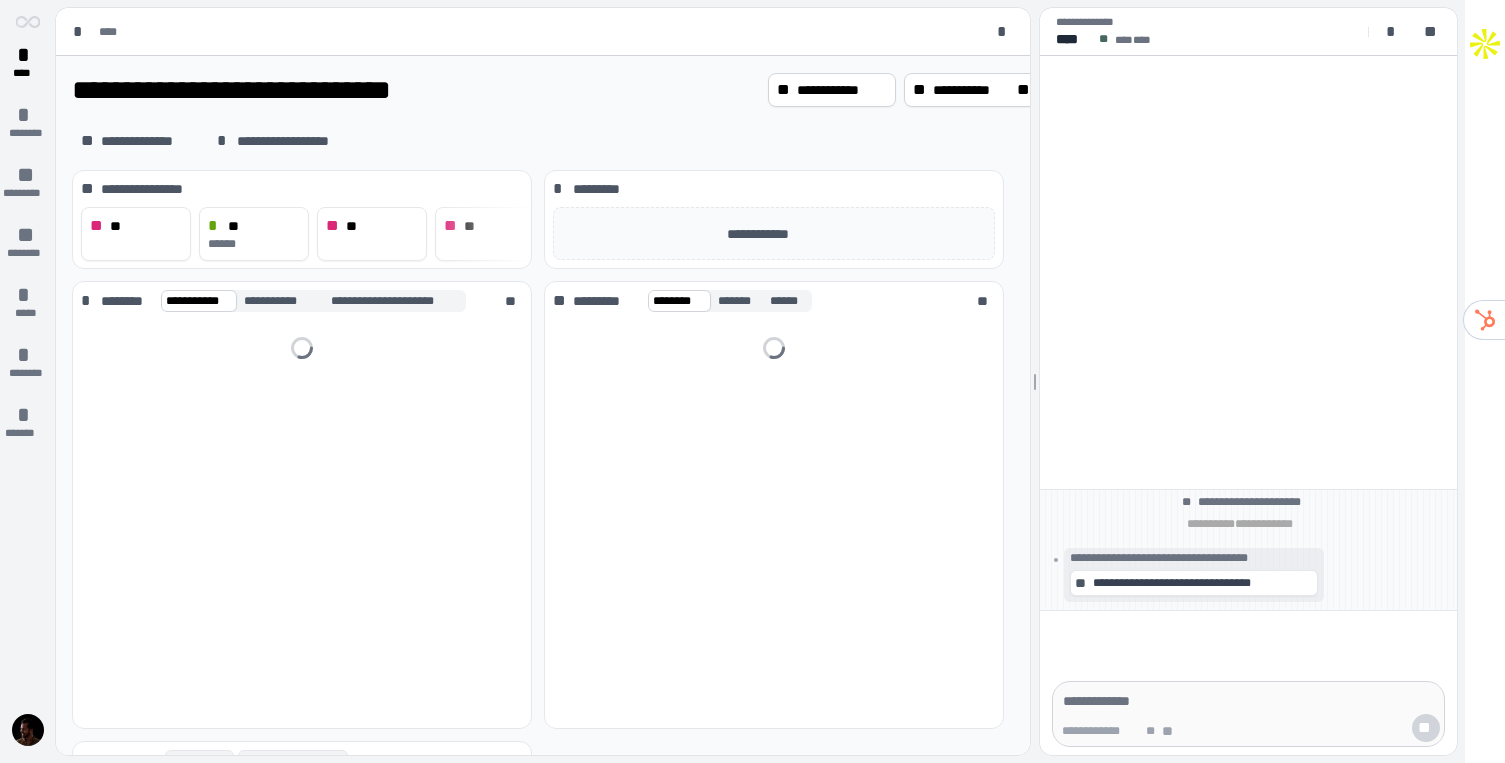 scroll, scrollTop: 0, scrollLeft: 0, axis: both 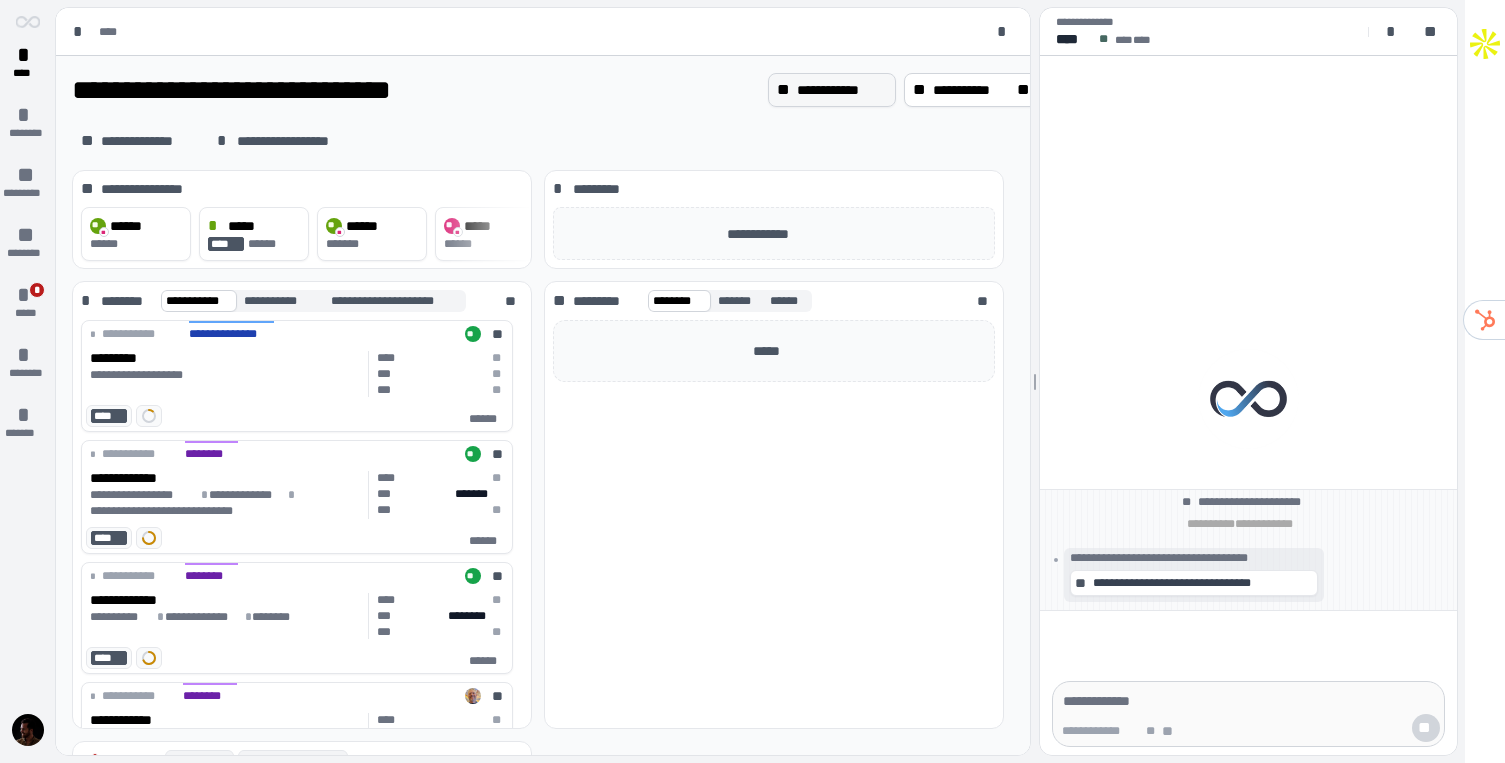 click on "**********" at bounding box center [832, 90] 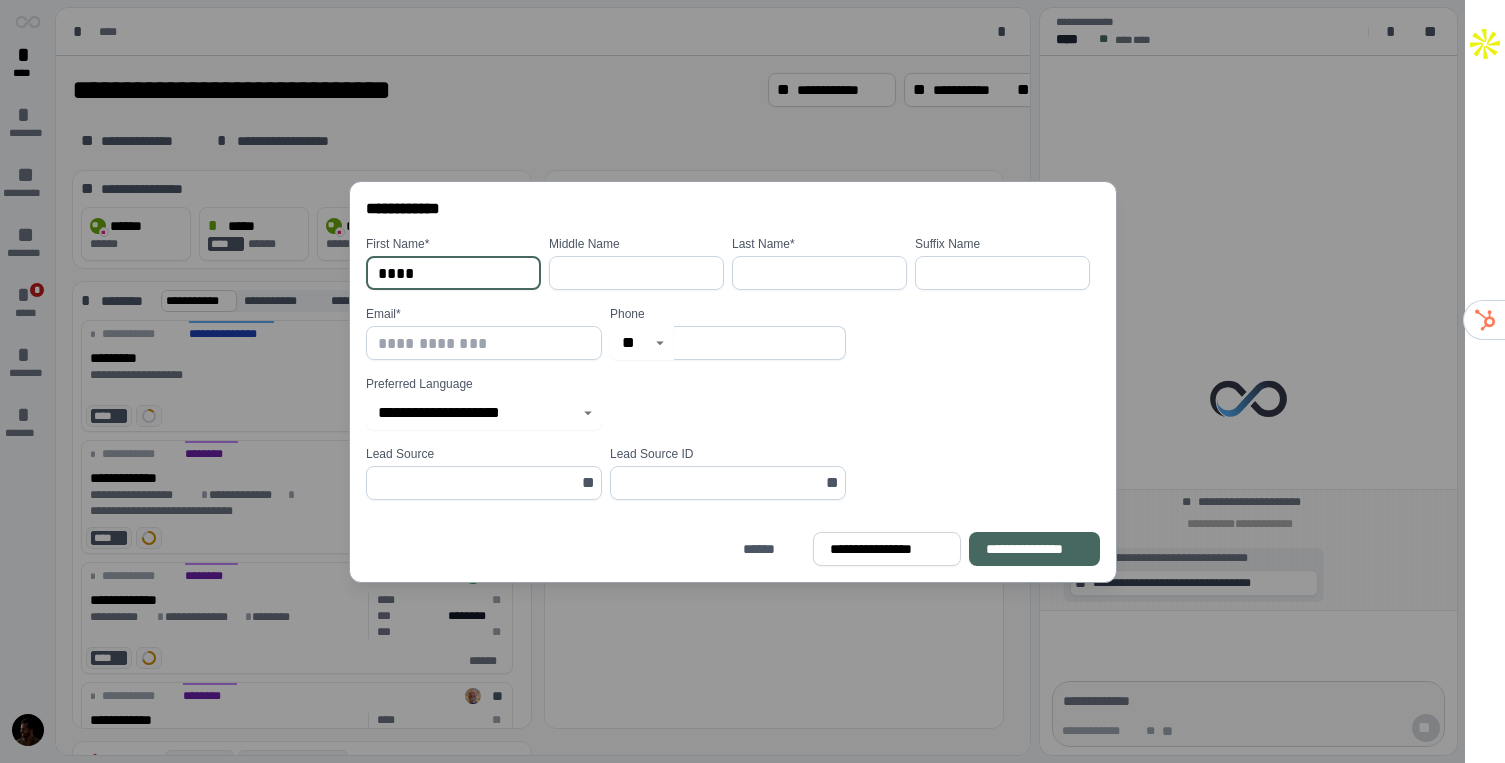 type on "****" 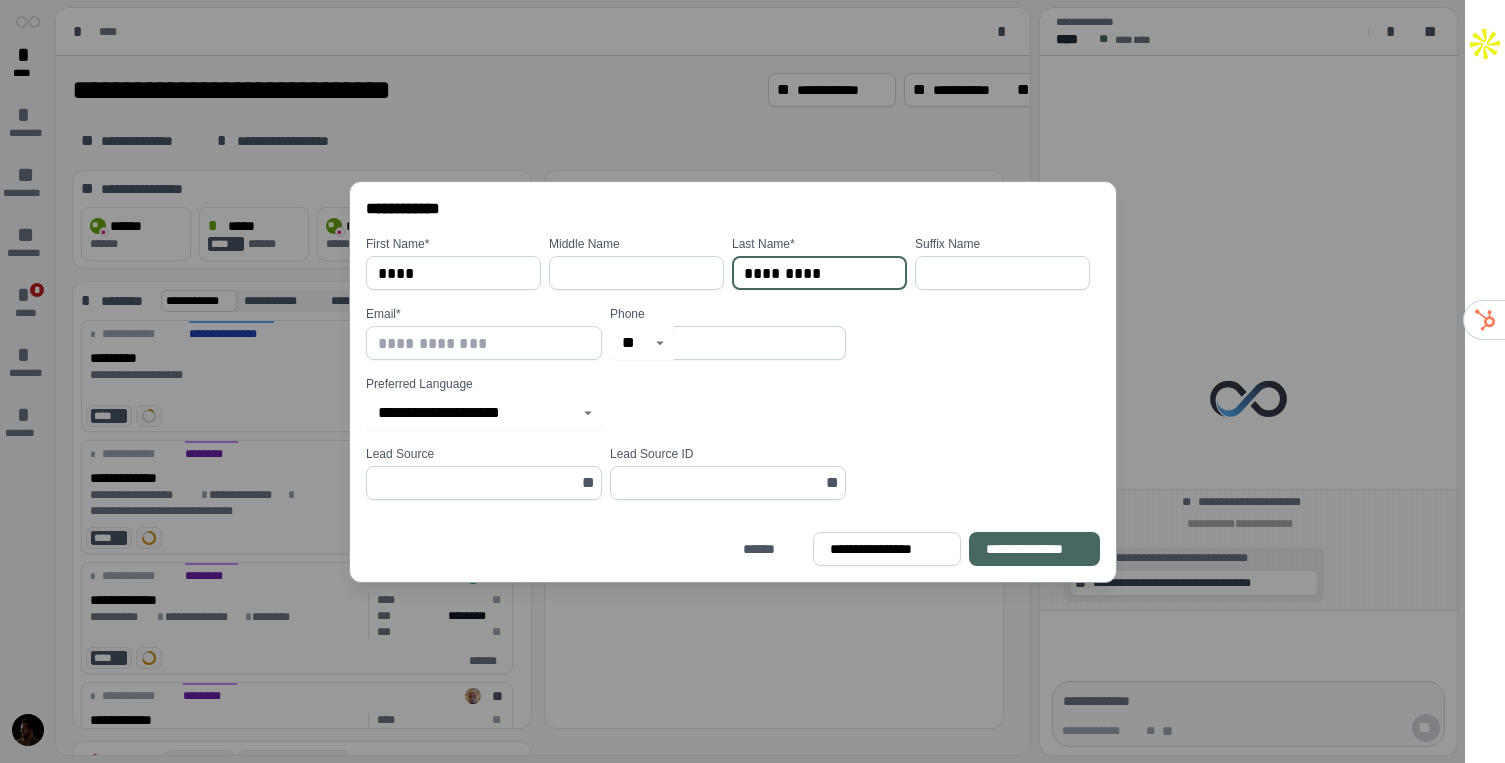 type on "*********" 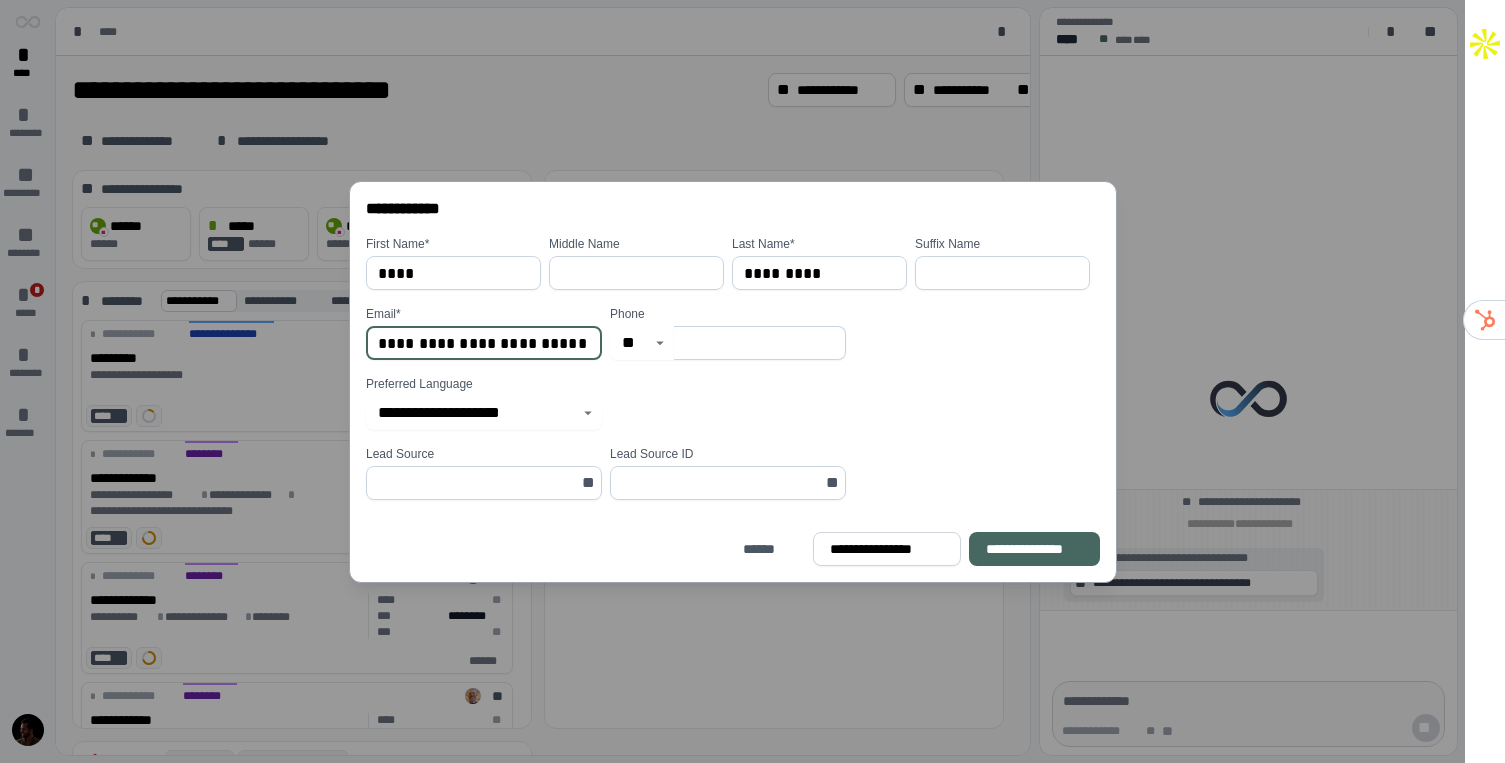 type on "**********" 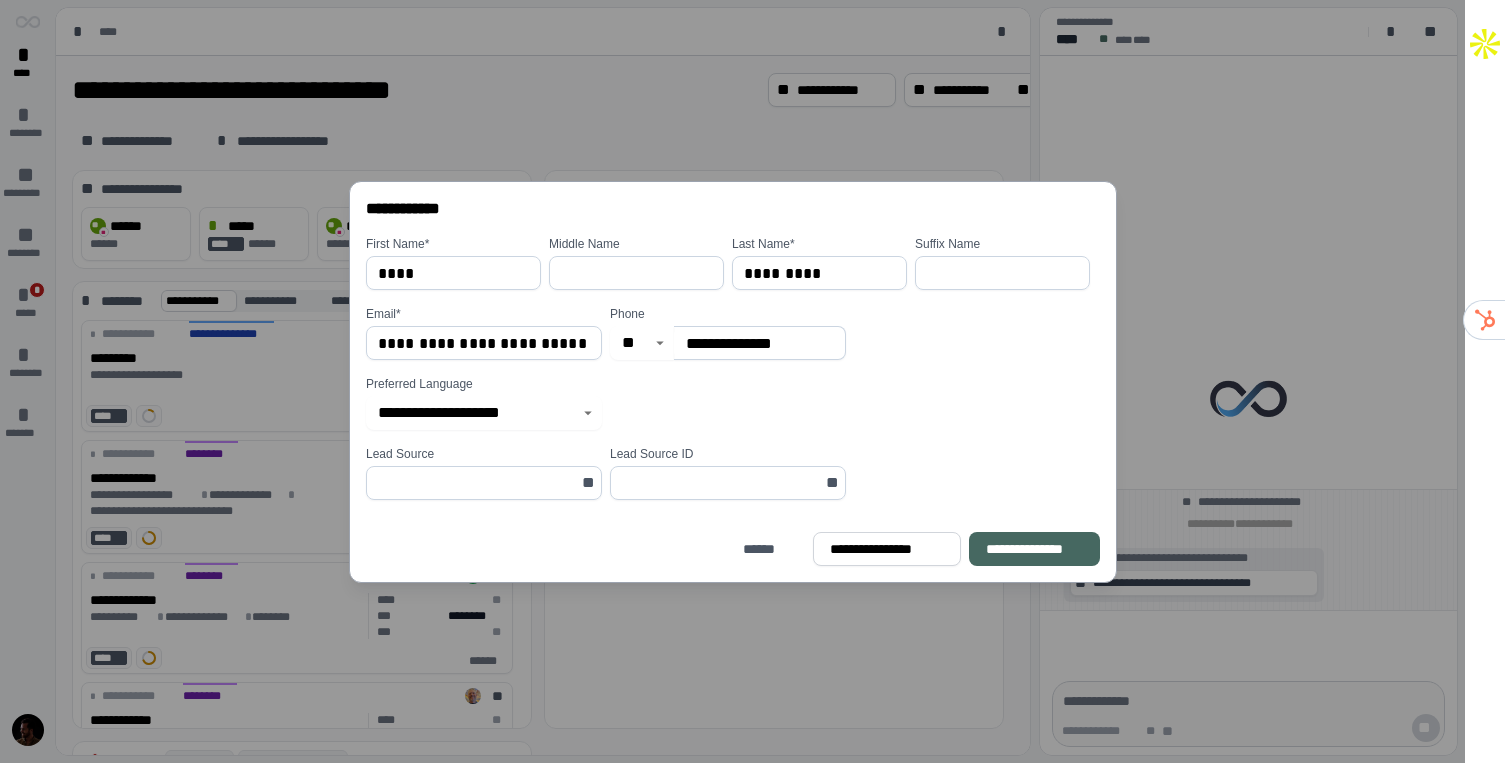 type on "**********" 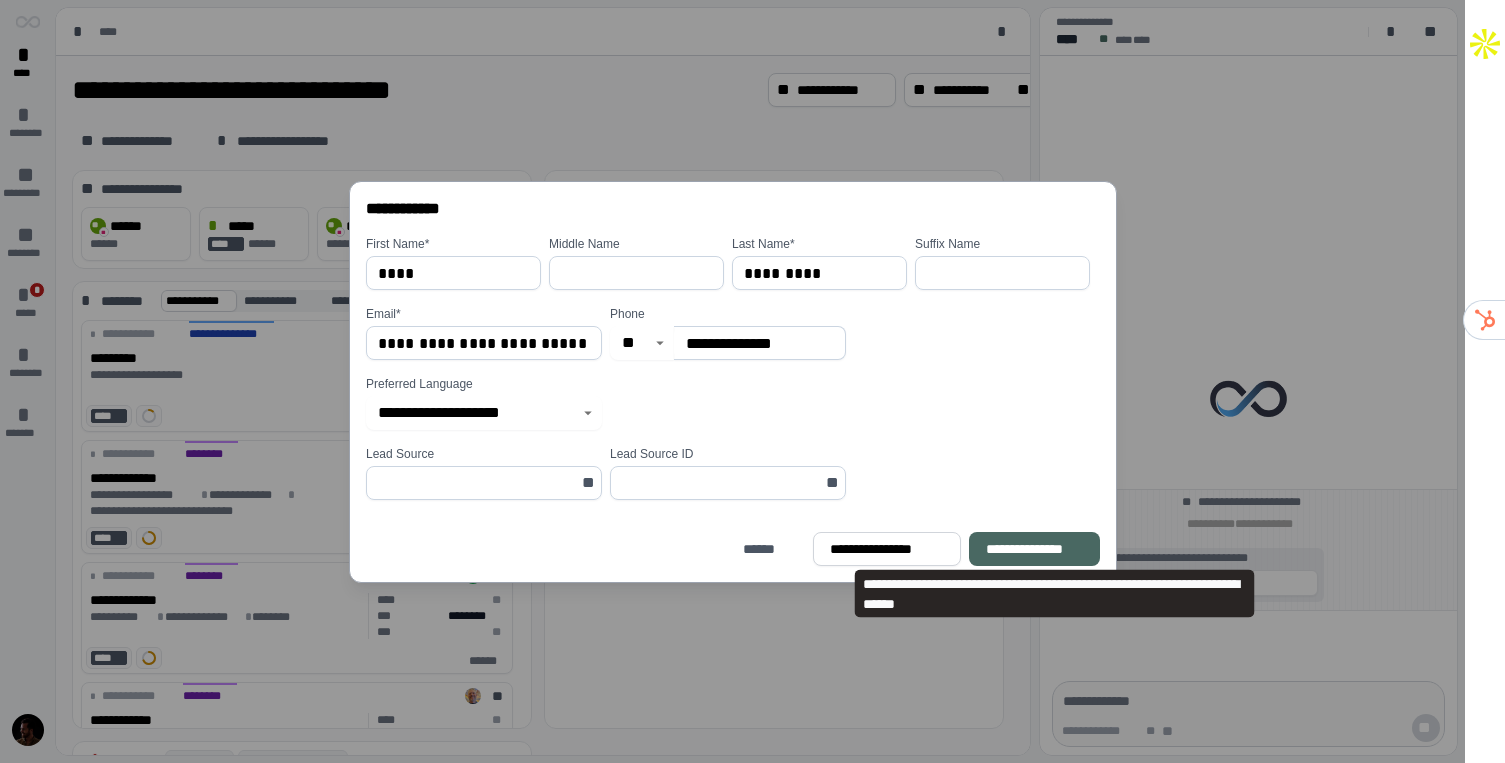 click on "**********" at bounding box center (1033, 549) 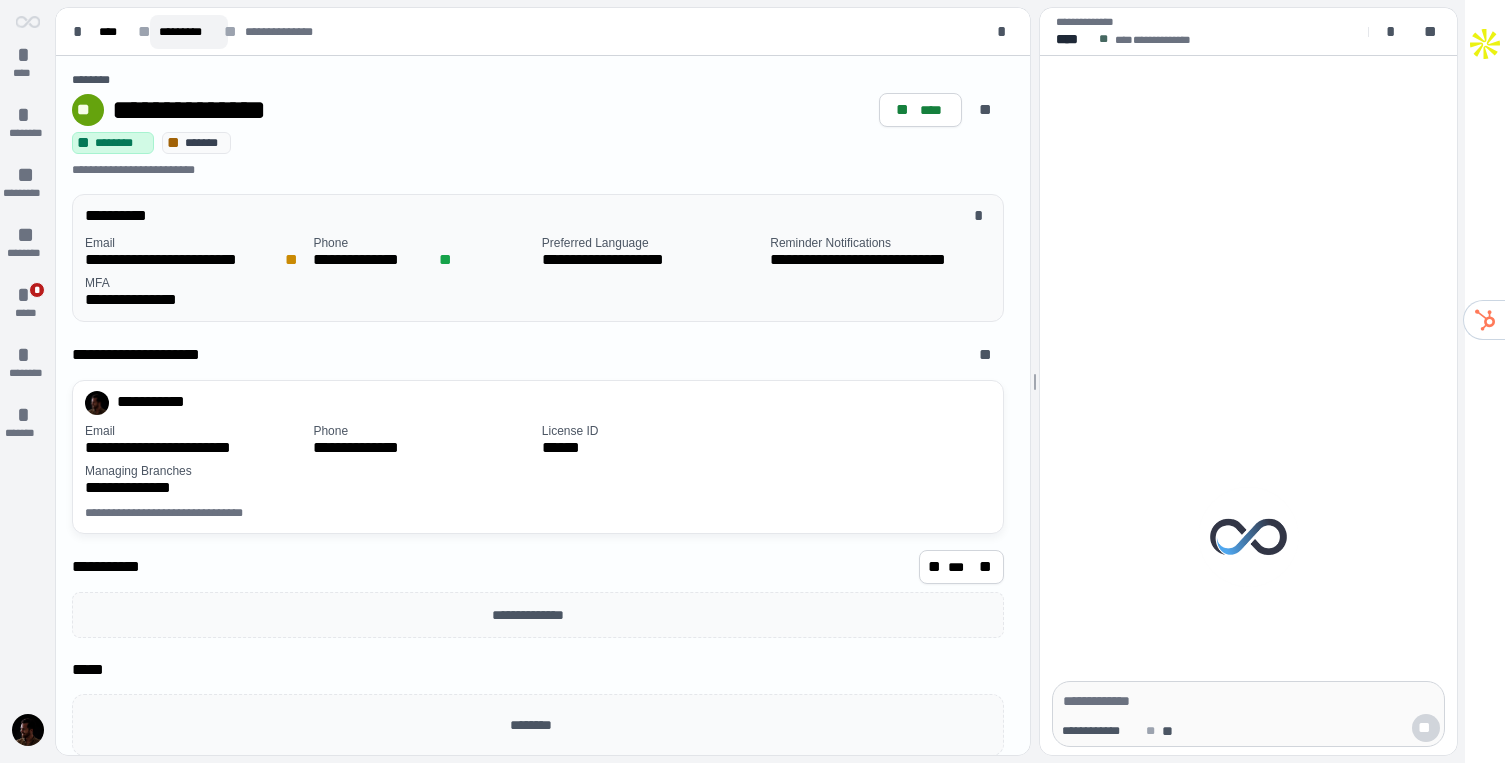 click on "*********" at bounding box center (189, 32) 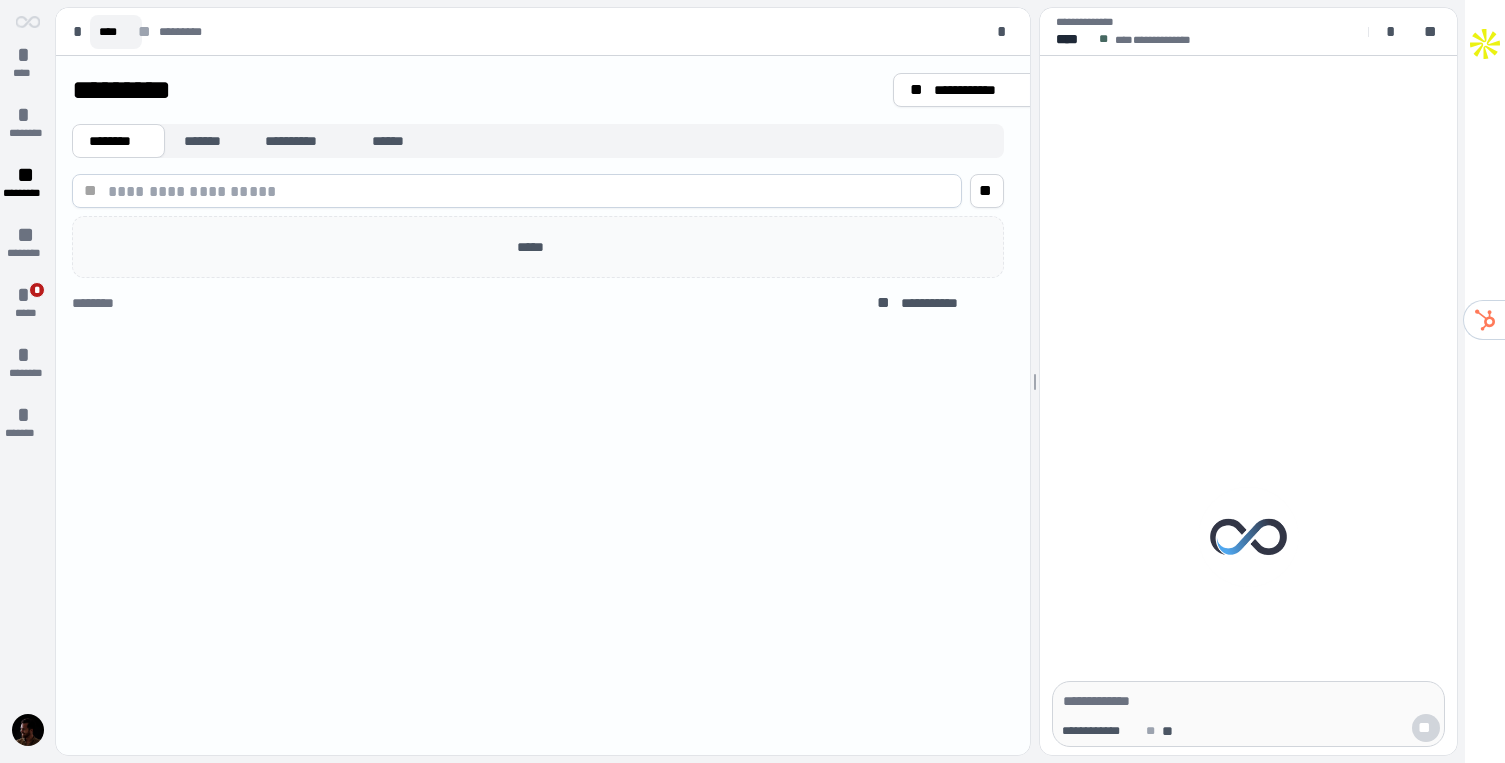 click on "****" at bounding box center (116, 32) 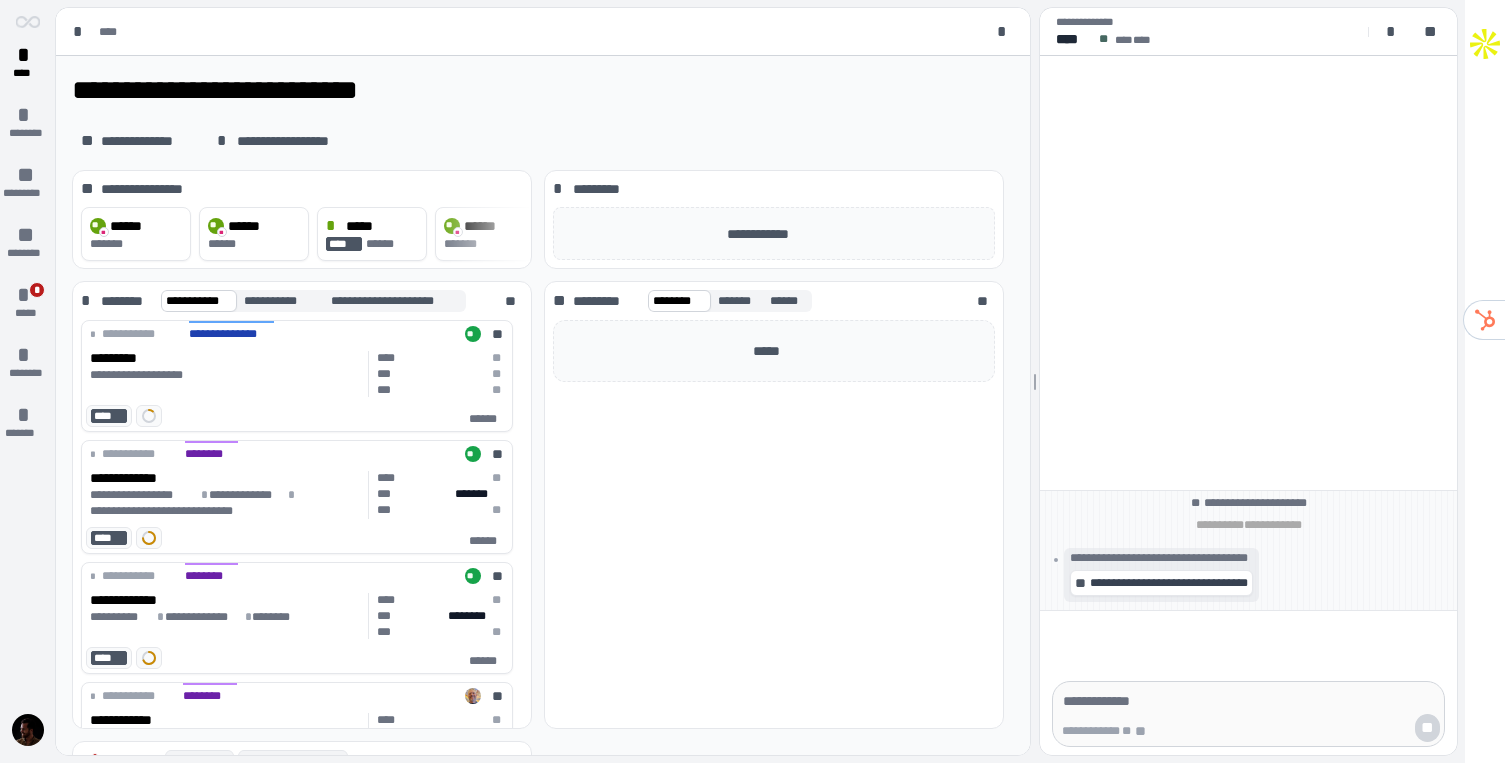 scroll, scrollTop: 0, scrollLeft: 0, axis: both 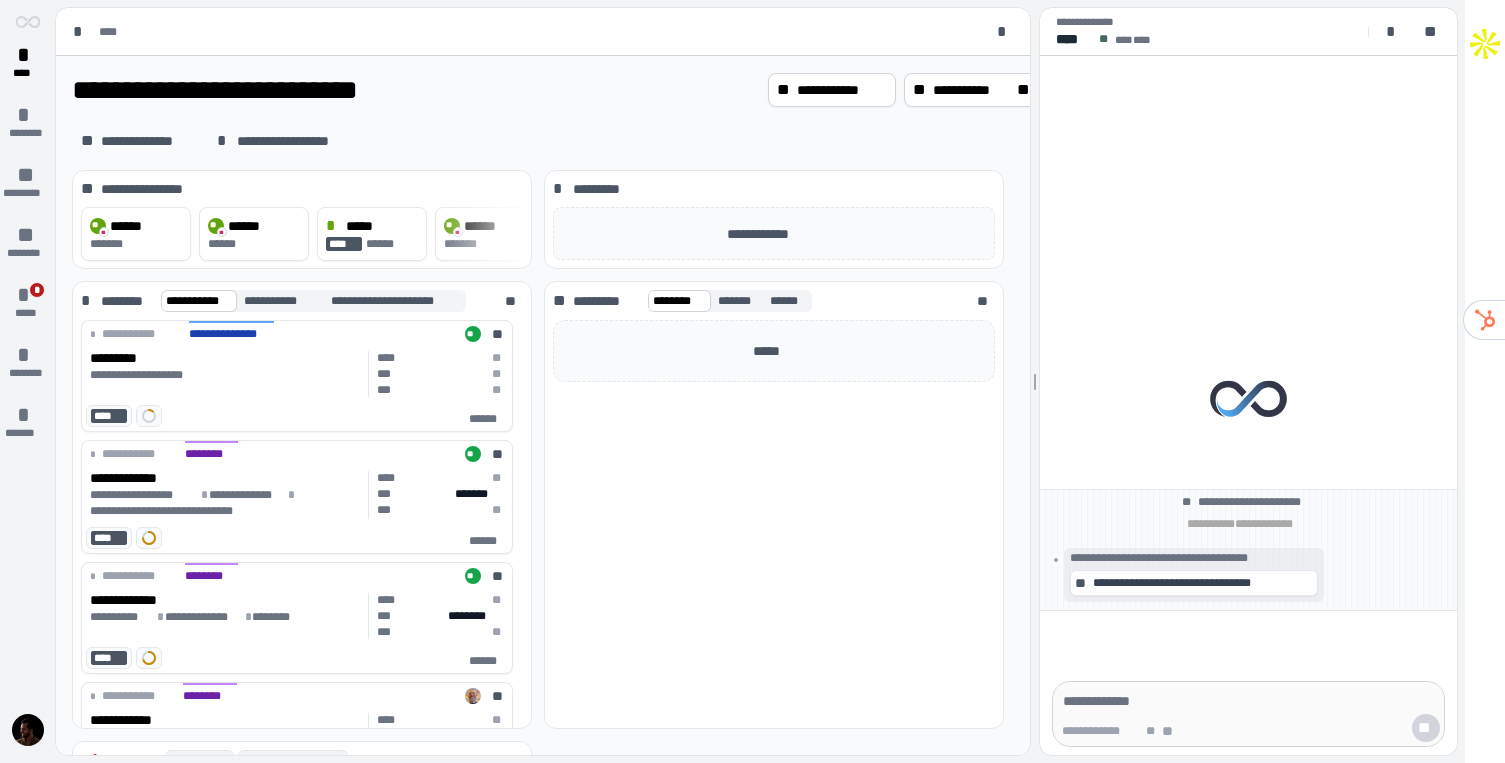 click on "**********" at bounding box center [538, 141] 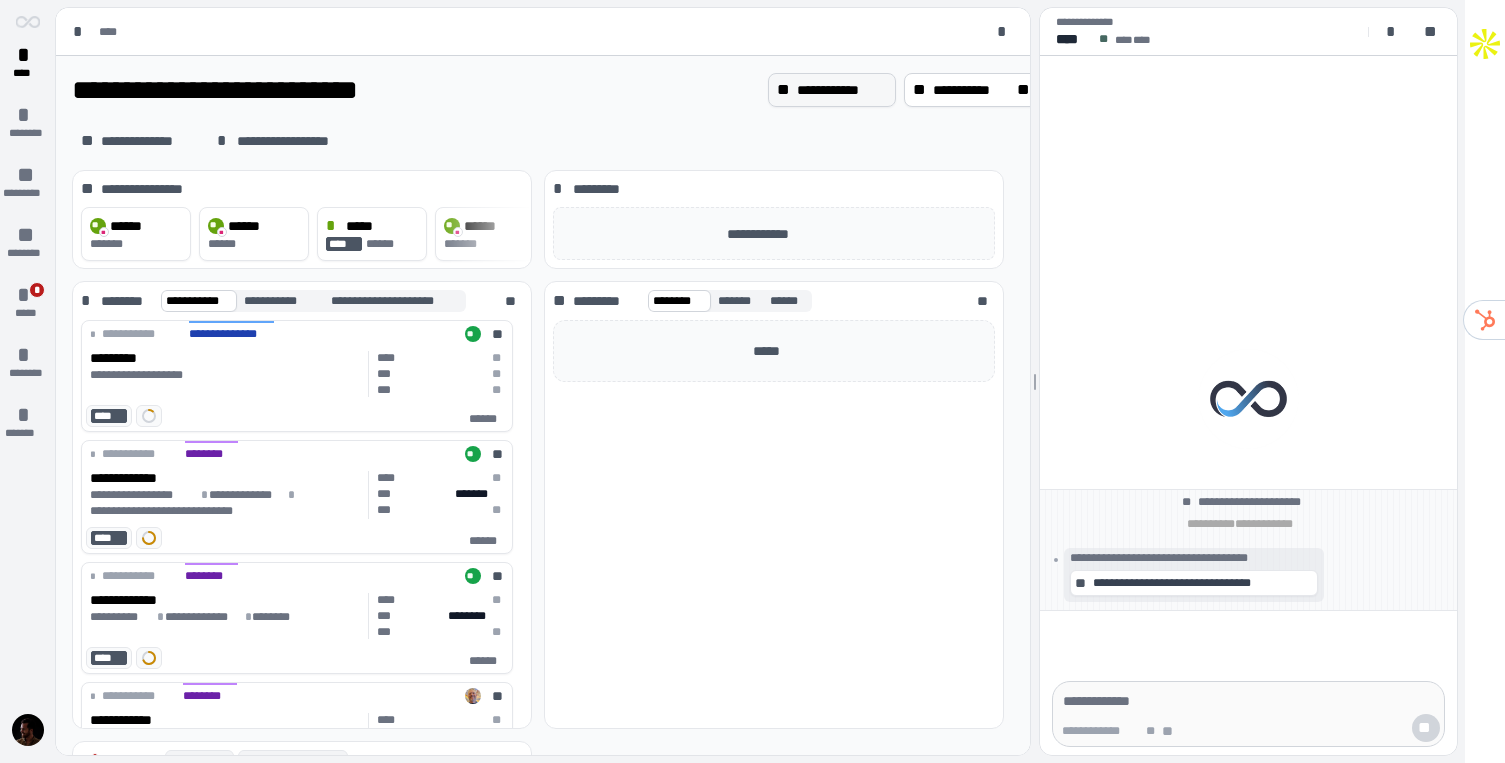 click on "**********" at bounding box center (832, 90) 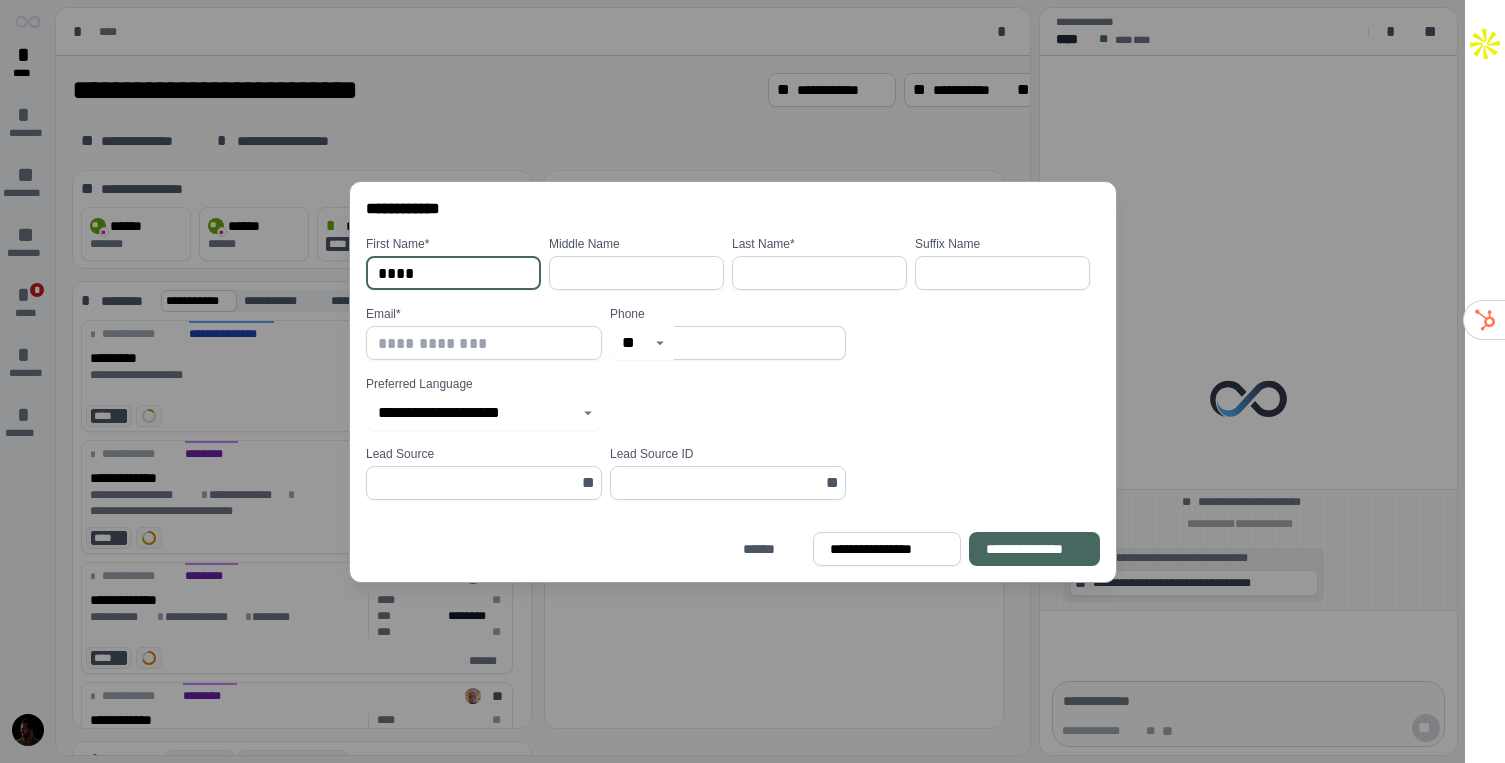 type on "****" 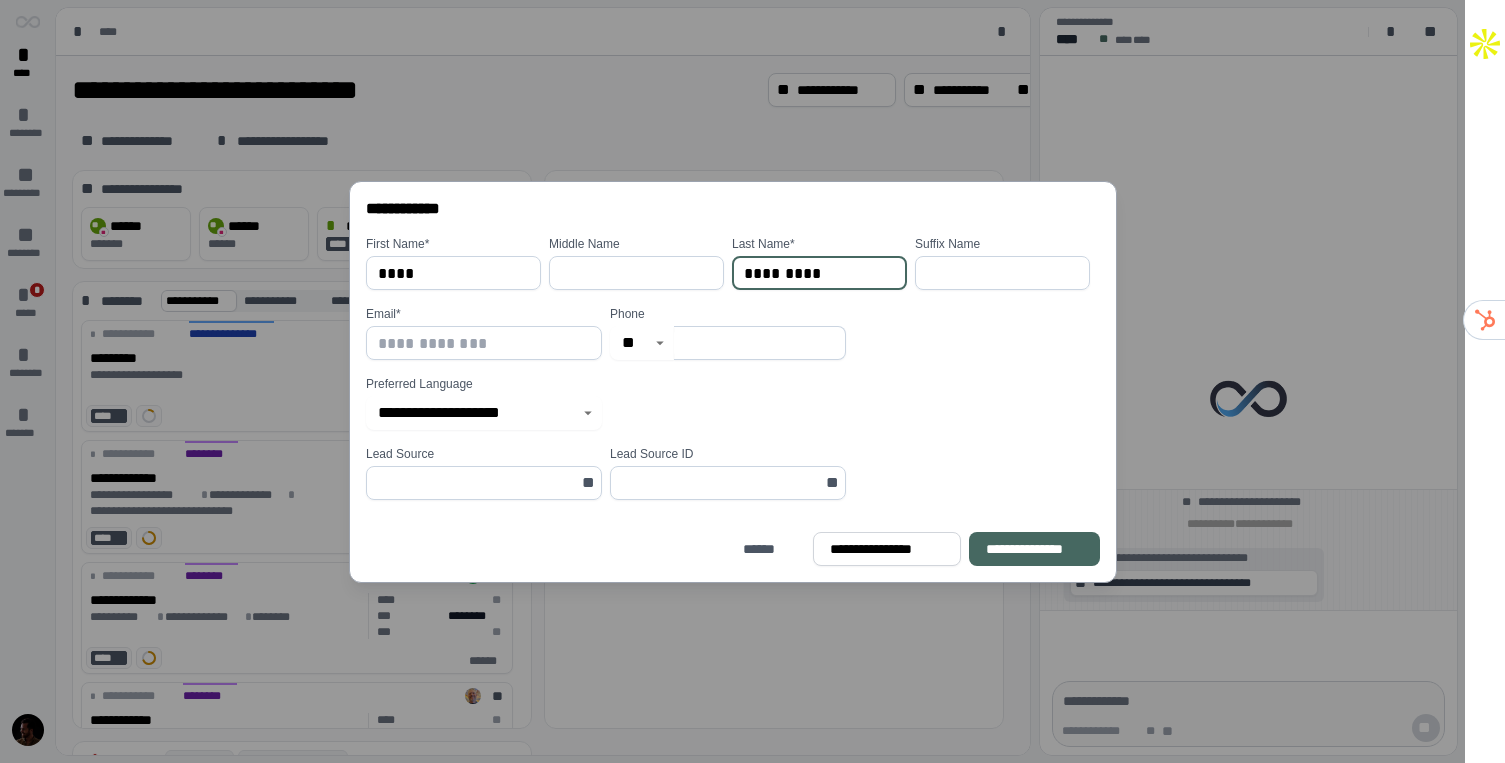 type on "*********" 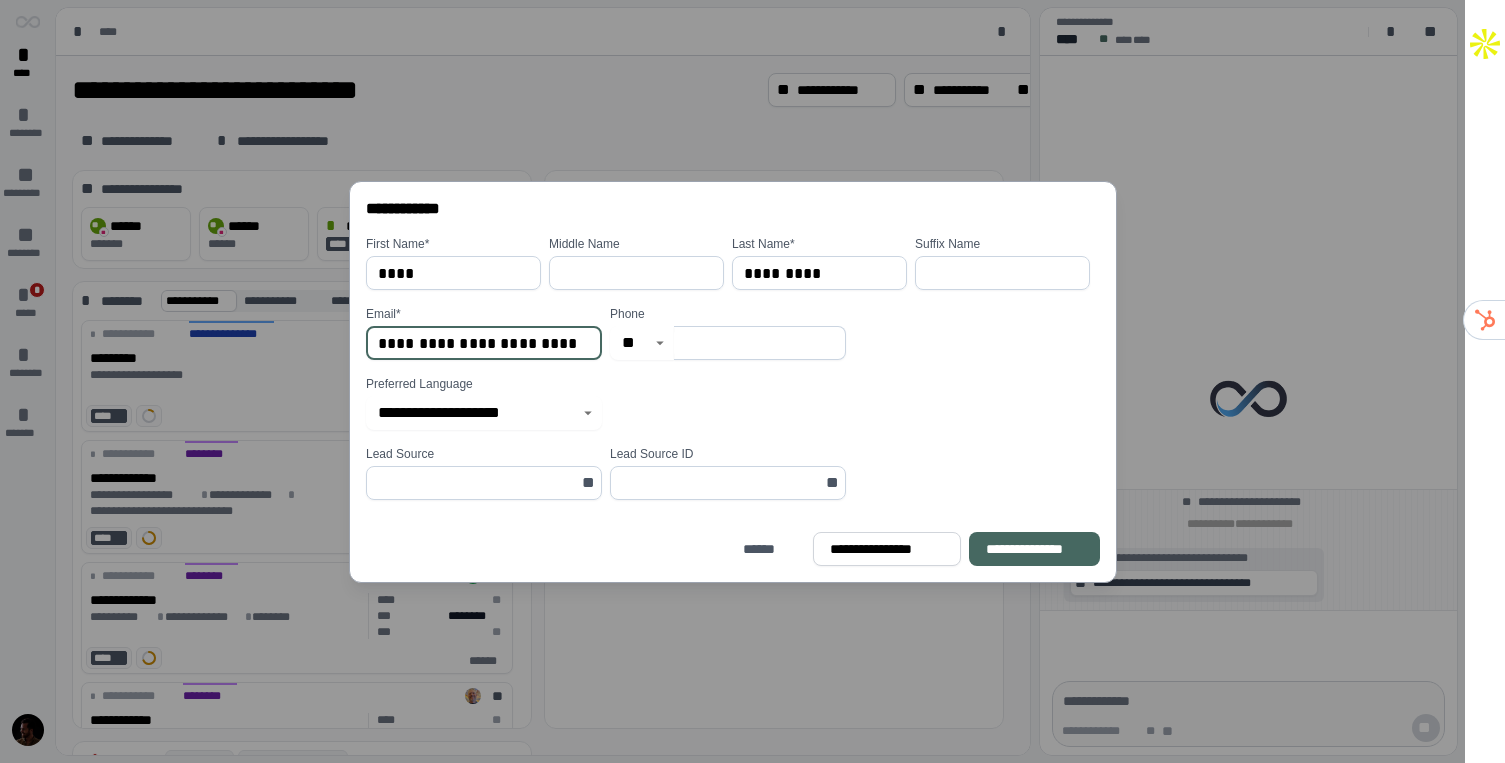 type on "**********" 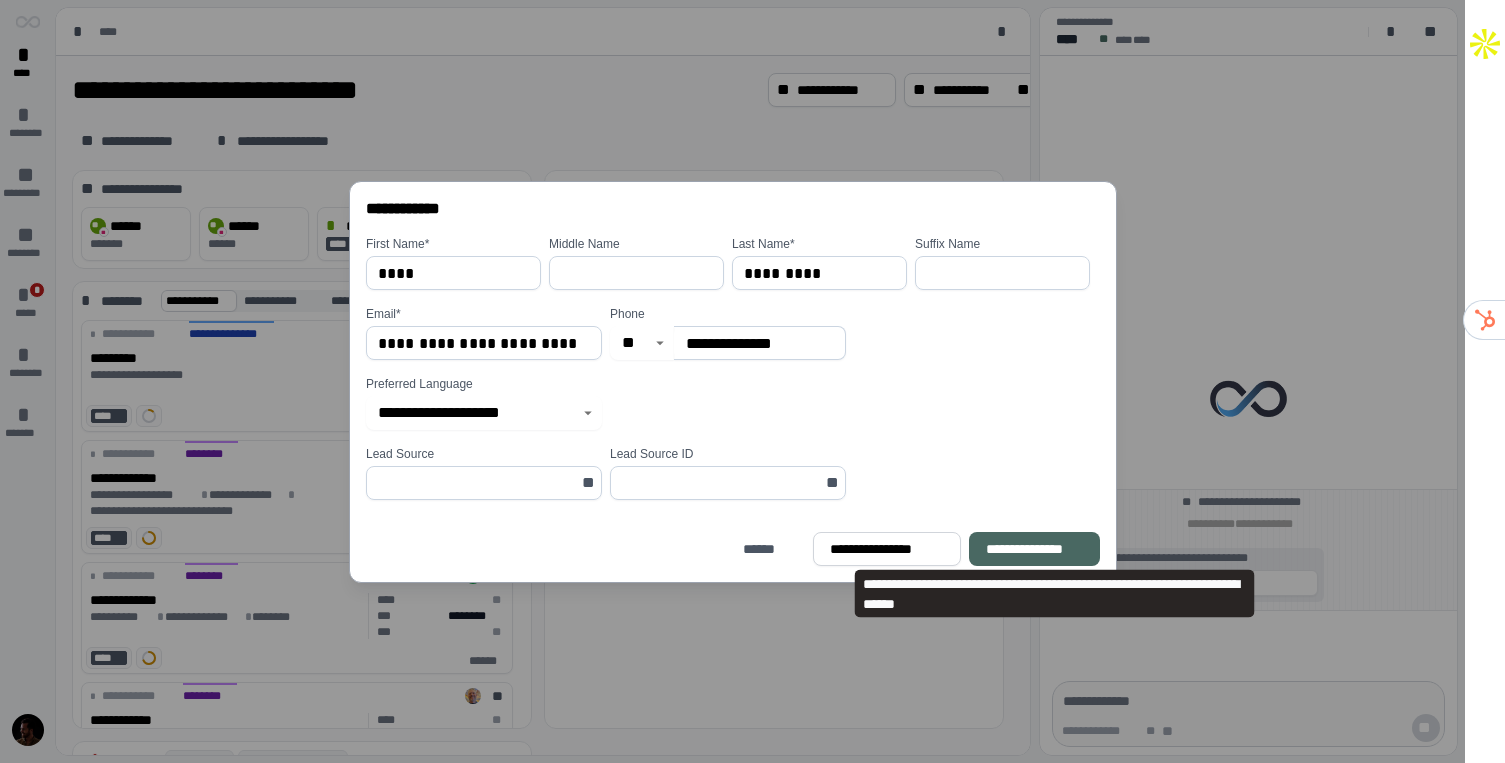 type on "**********" 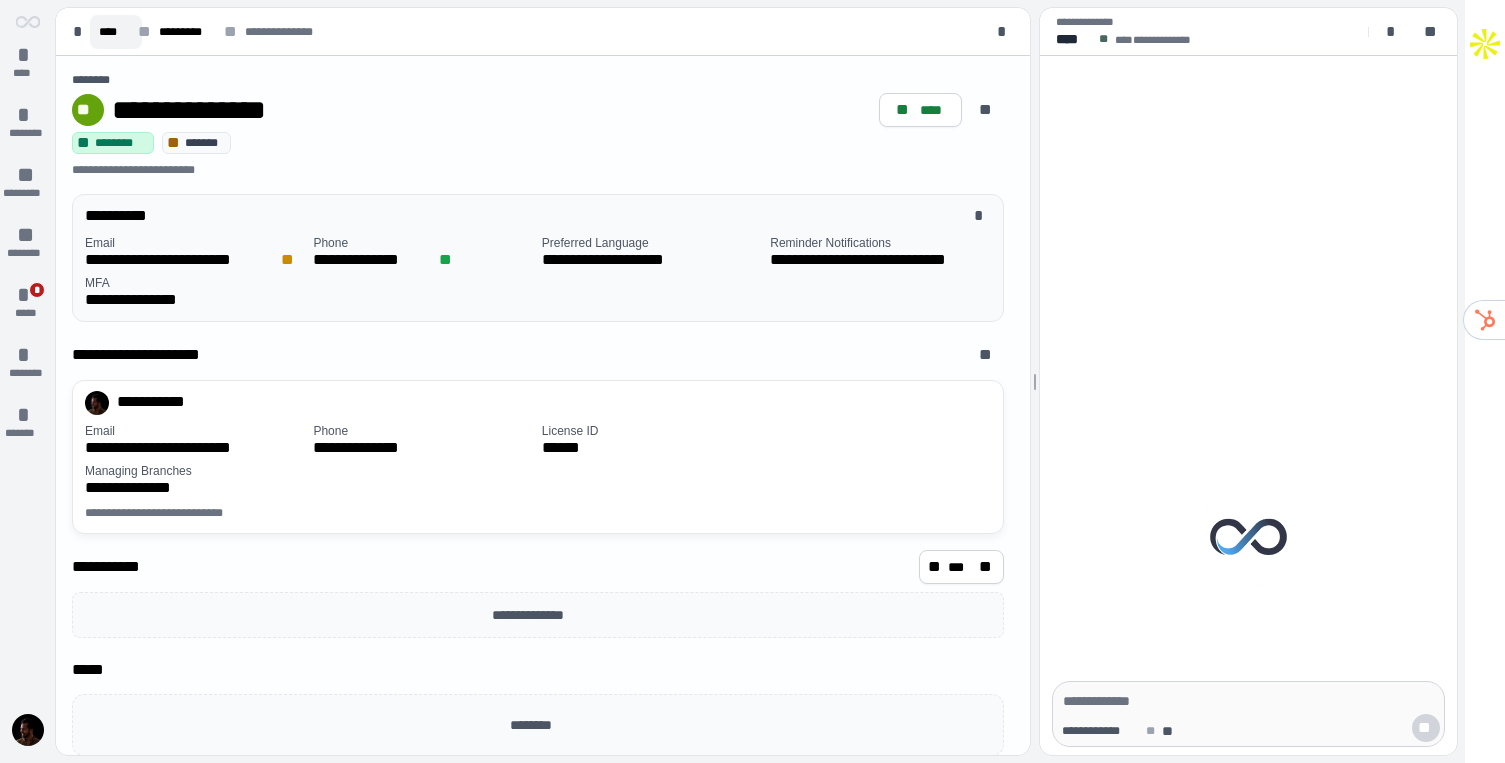 click on "****" at bounding box center (116, 32) 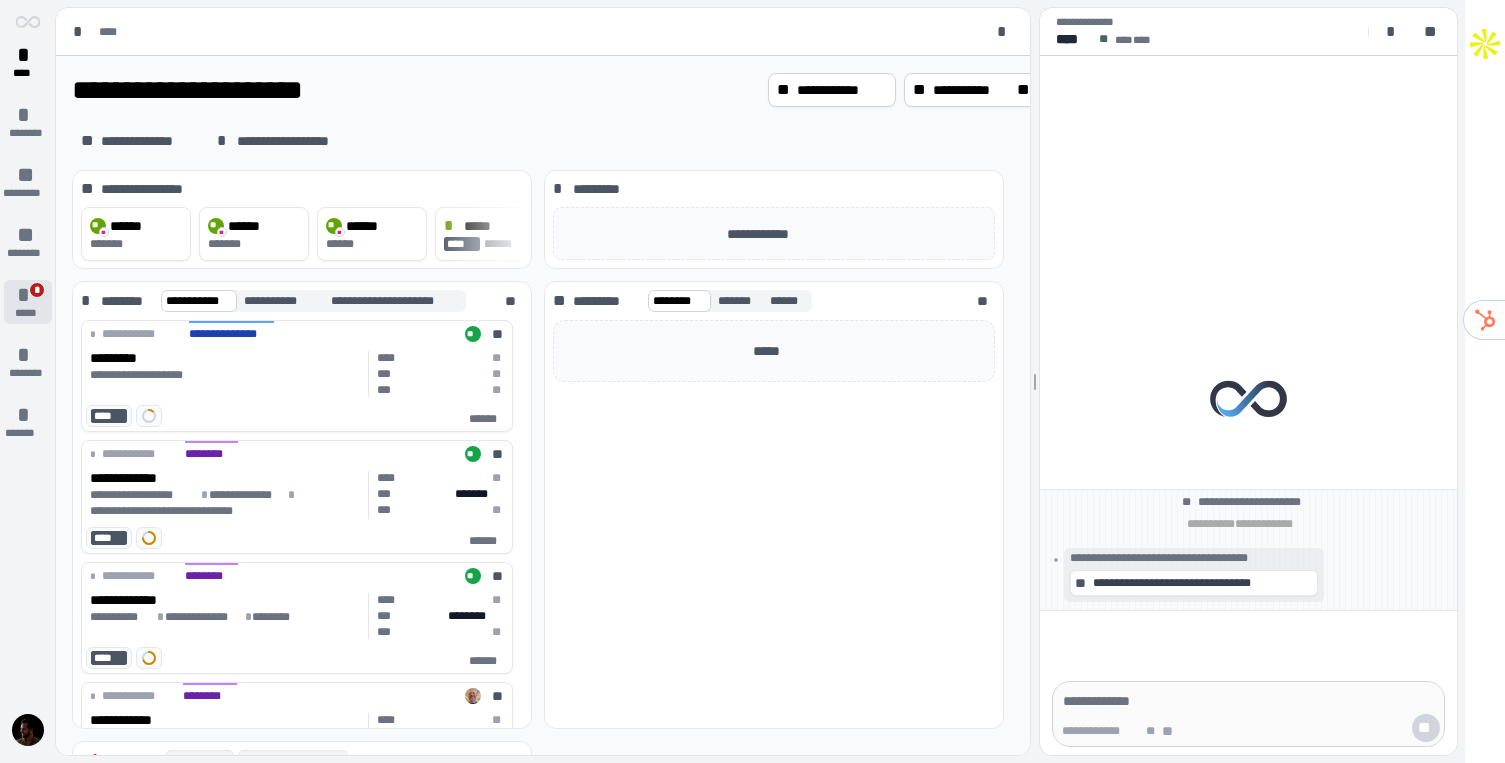 click on "*****" at bounding box center [28, 313] 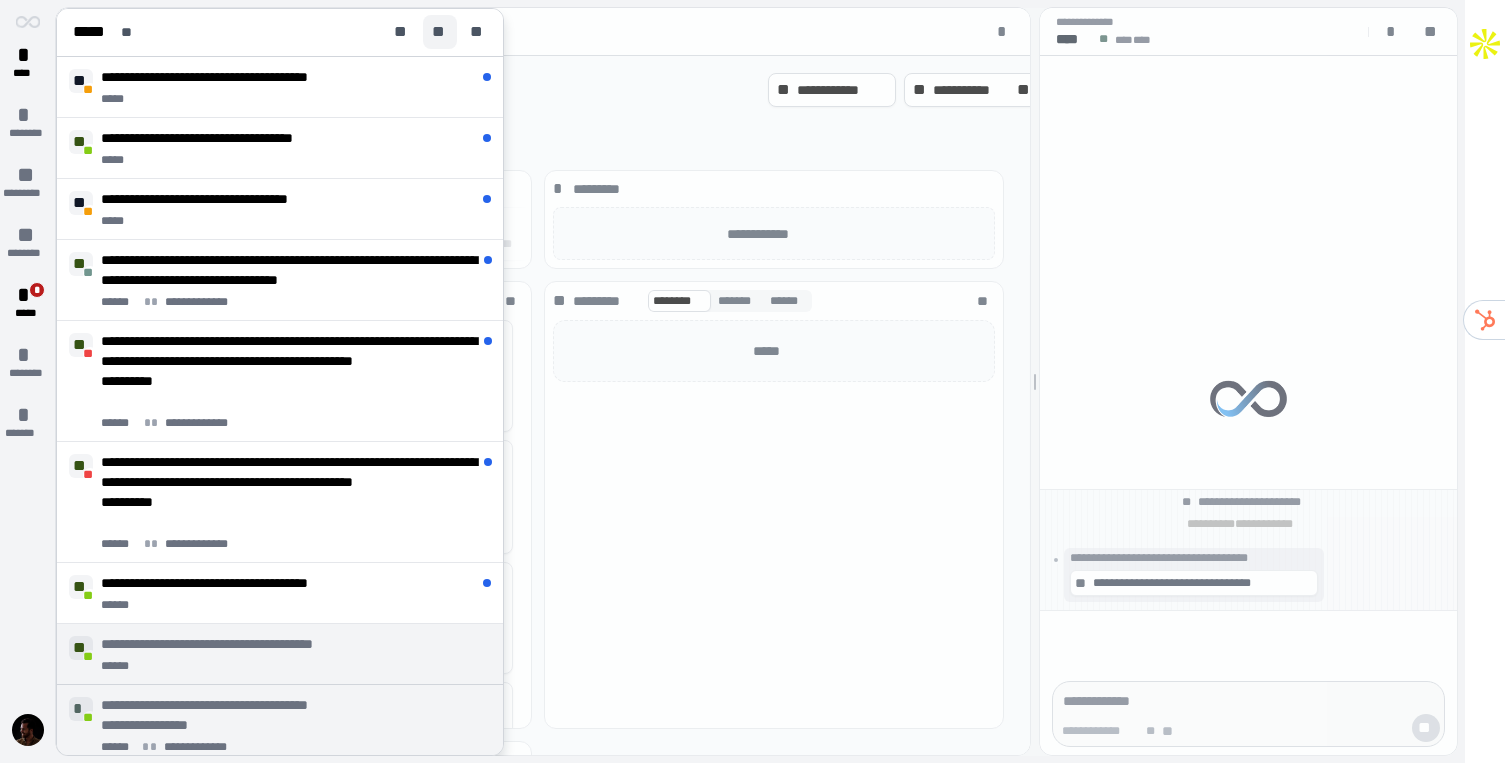 click on "**" at bounding box center (440, 32) 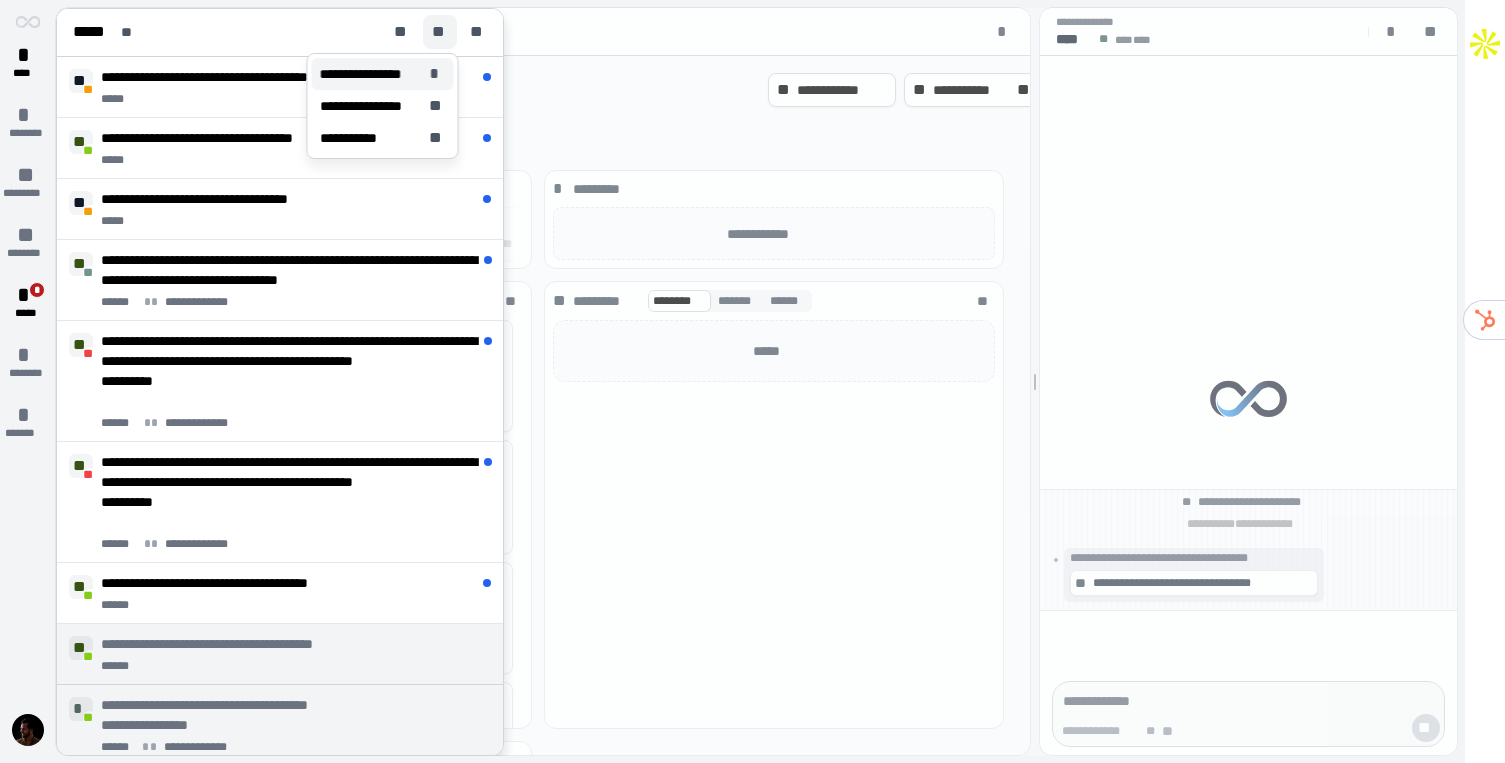 click on "**********" at bounding box center (371, 74) 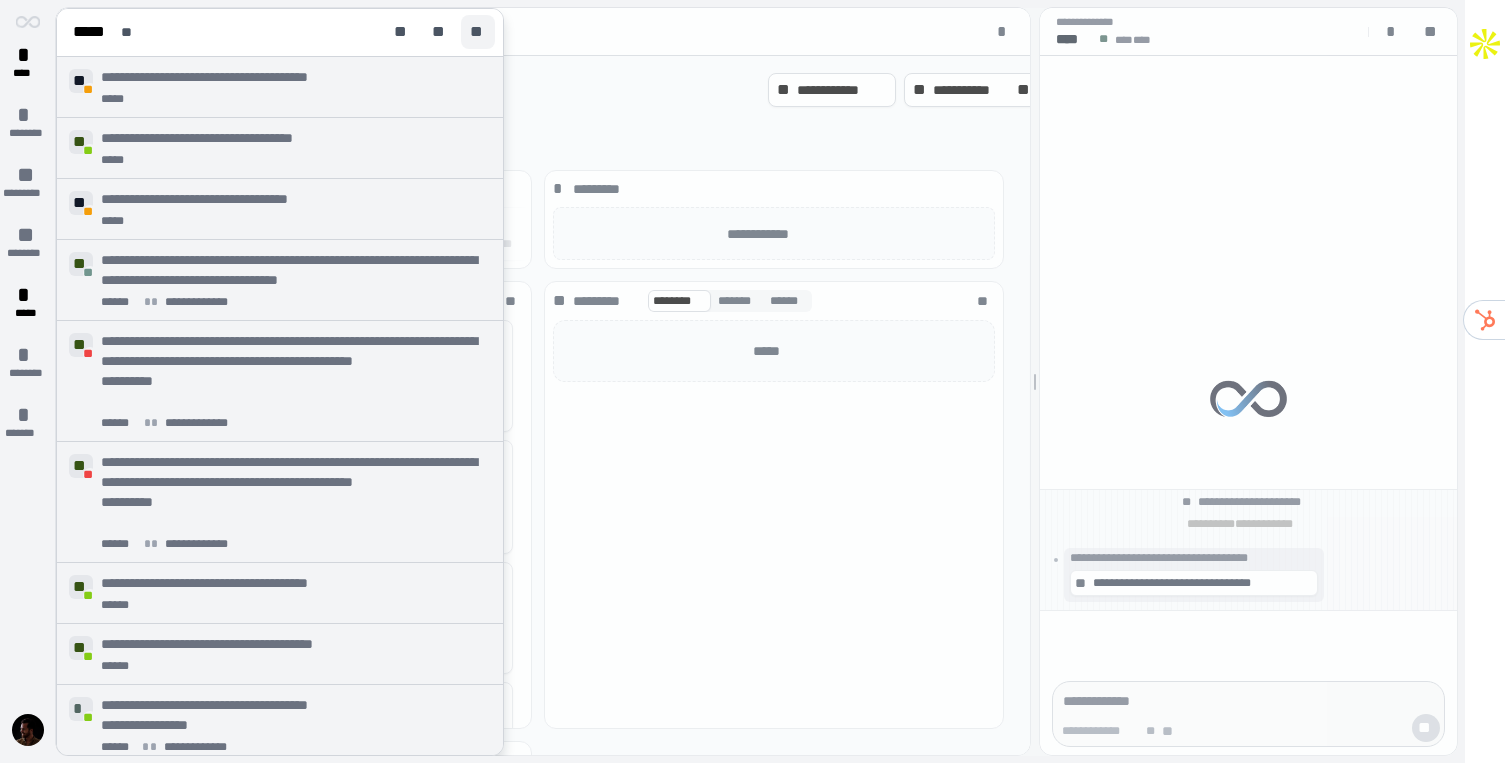 click on "**" at bounding box center [478, 32] 